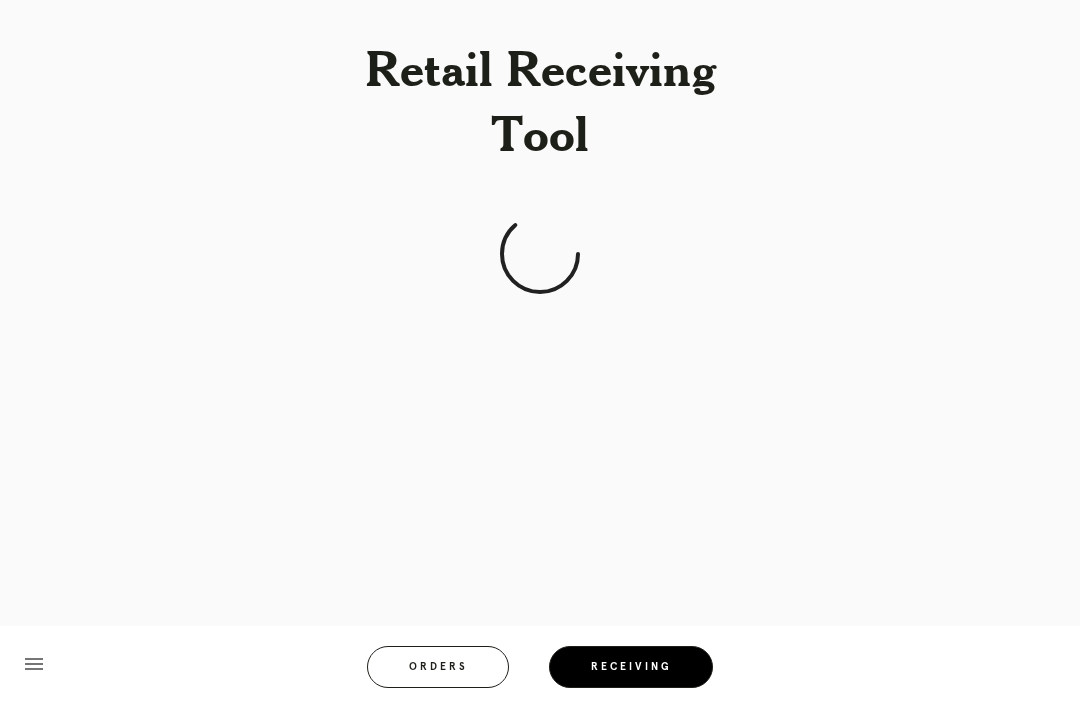 scroll, scrollTop: 64, scrollLeft: 0, axis: vertical 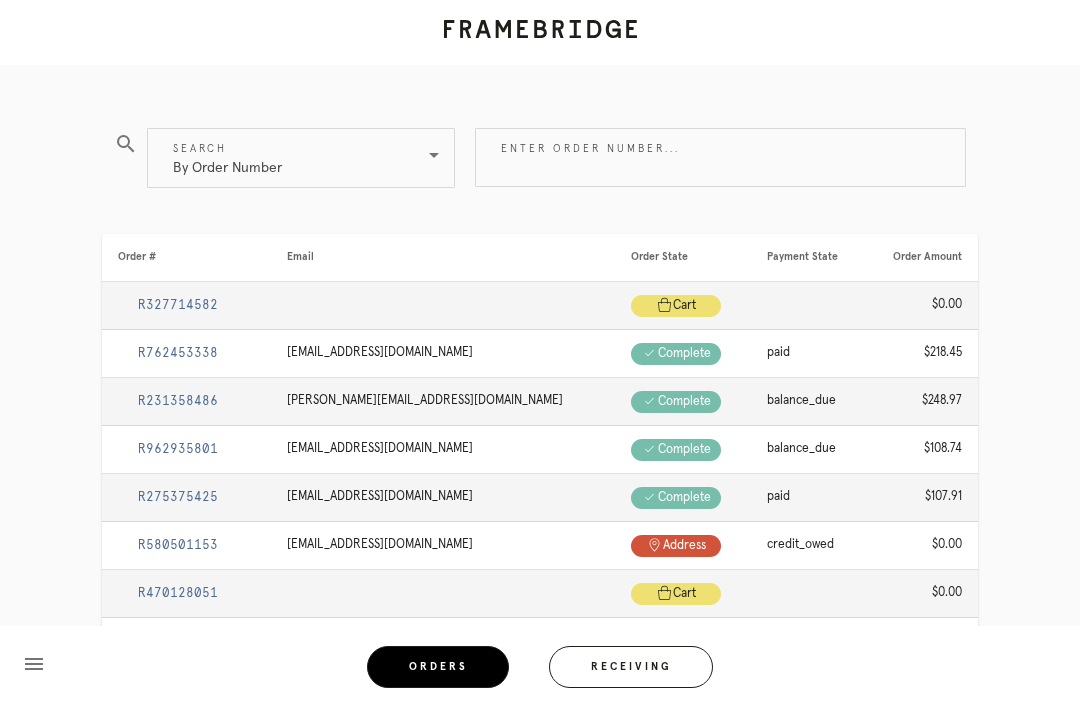 click on "By Order Number" at bounding box center [227, 158] 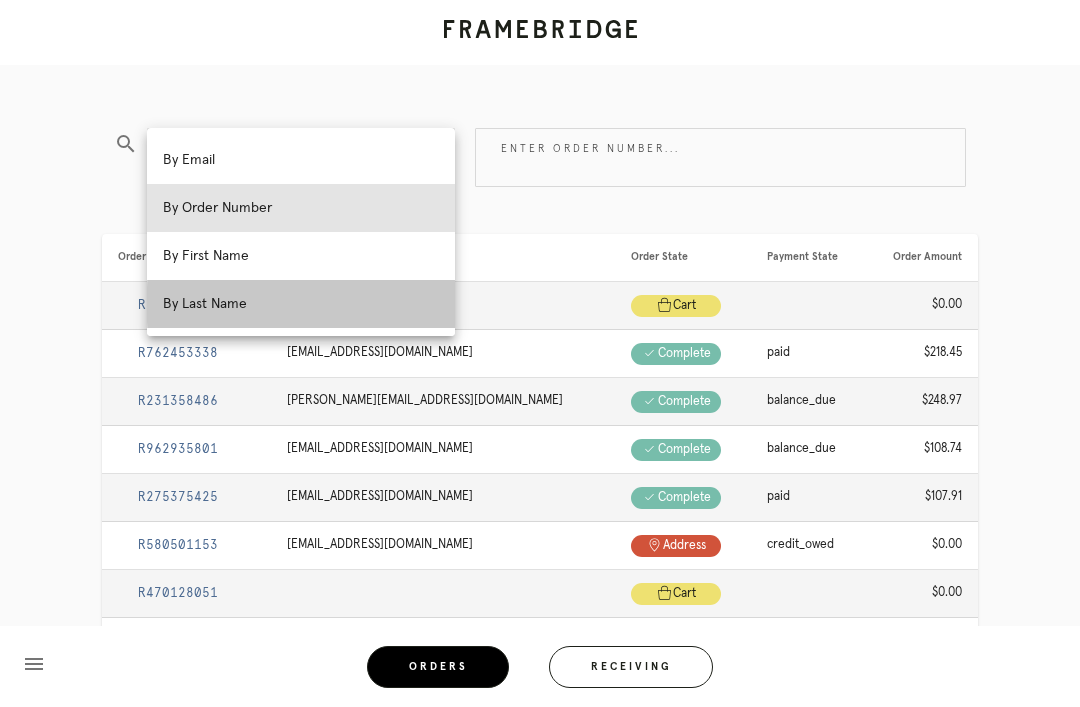 click on "By Last Name" at bounding box center [301, 304] 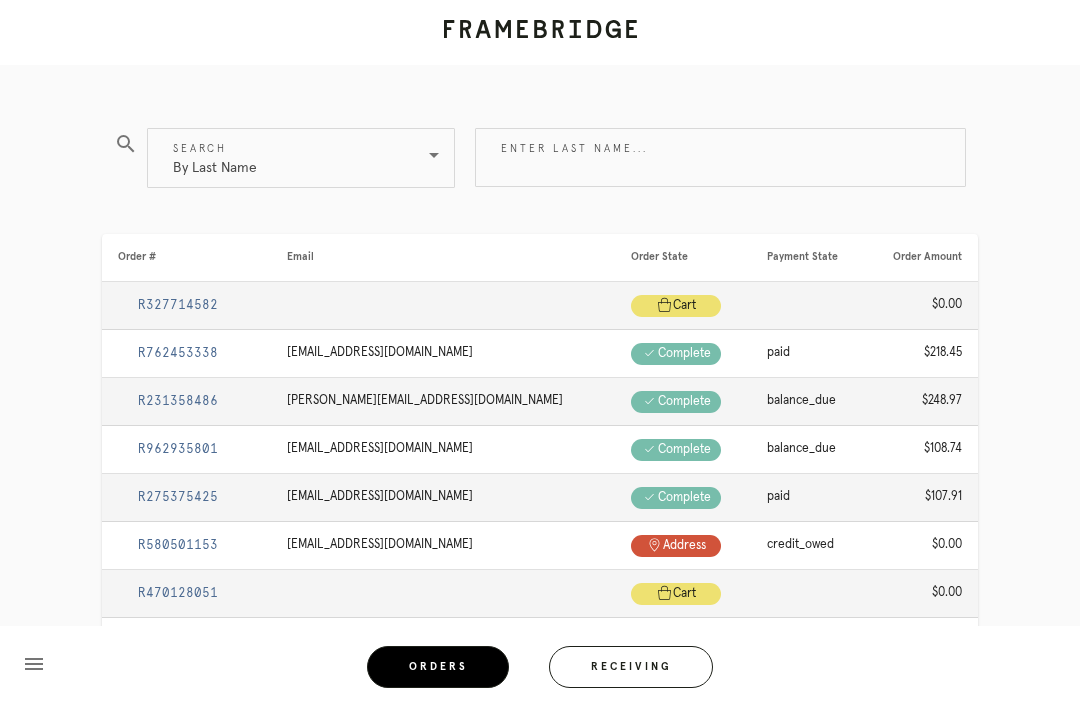 click on "Enter last name..." at bounding box center [720, 157] 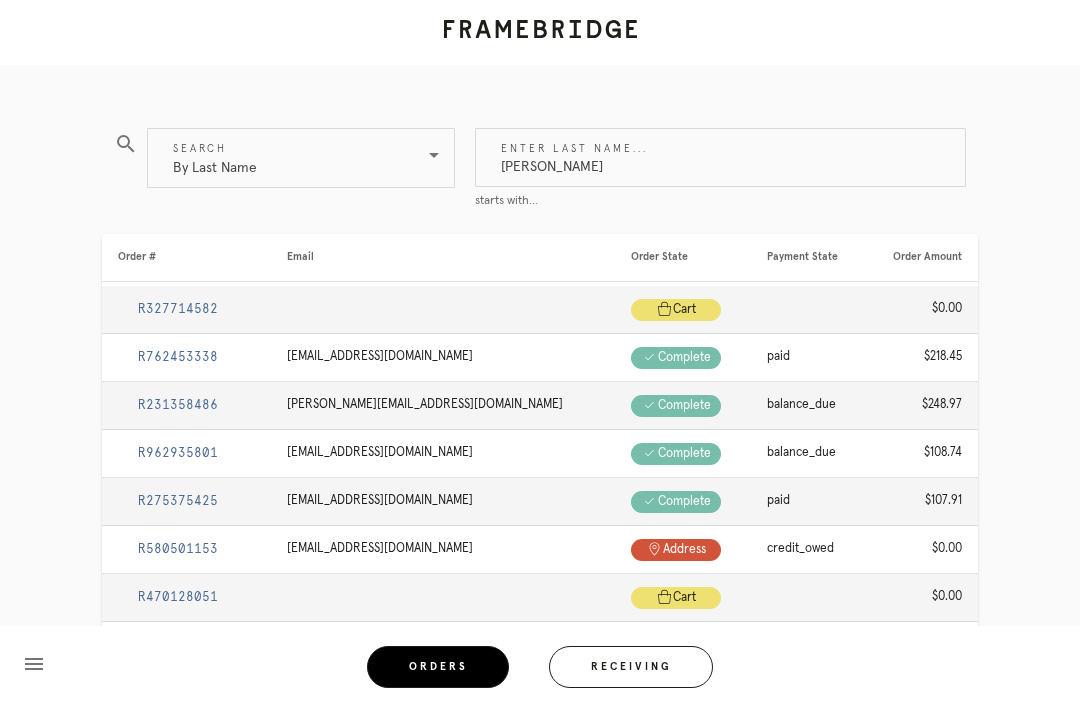 type on "Matuscak" 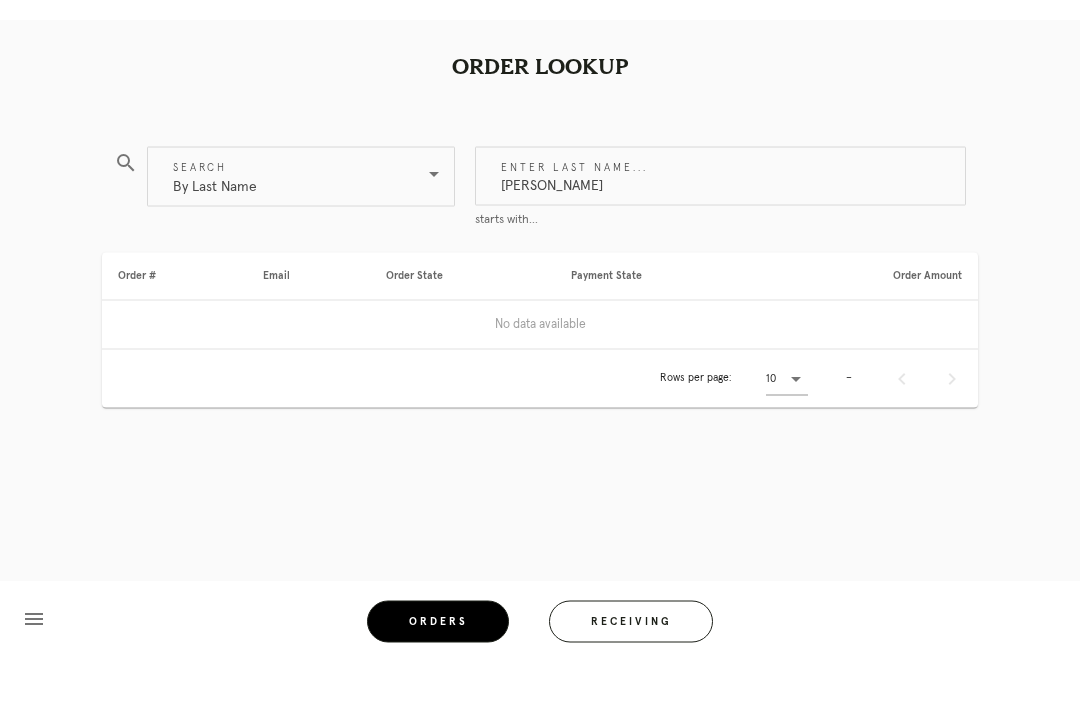 click on "By Last Name" at bounding box center (215, 222) 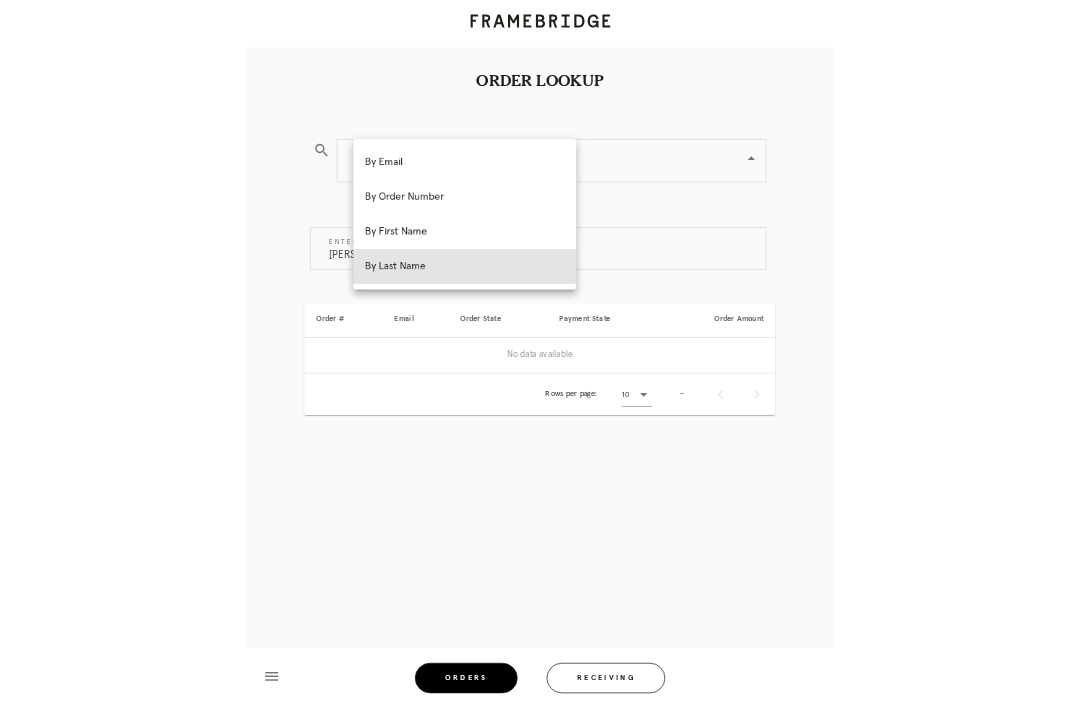scroll, scrollTop: 64, scrollLeft: 0, axis: vertical 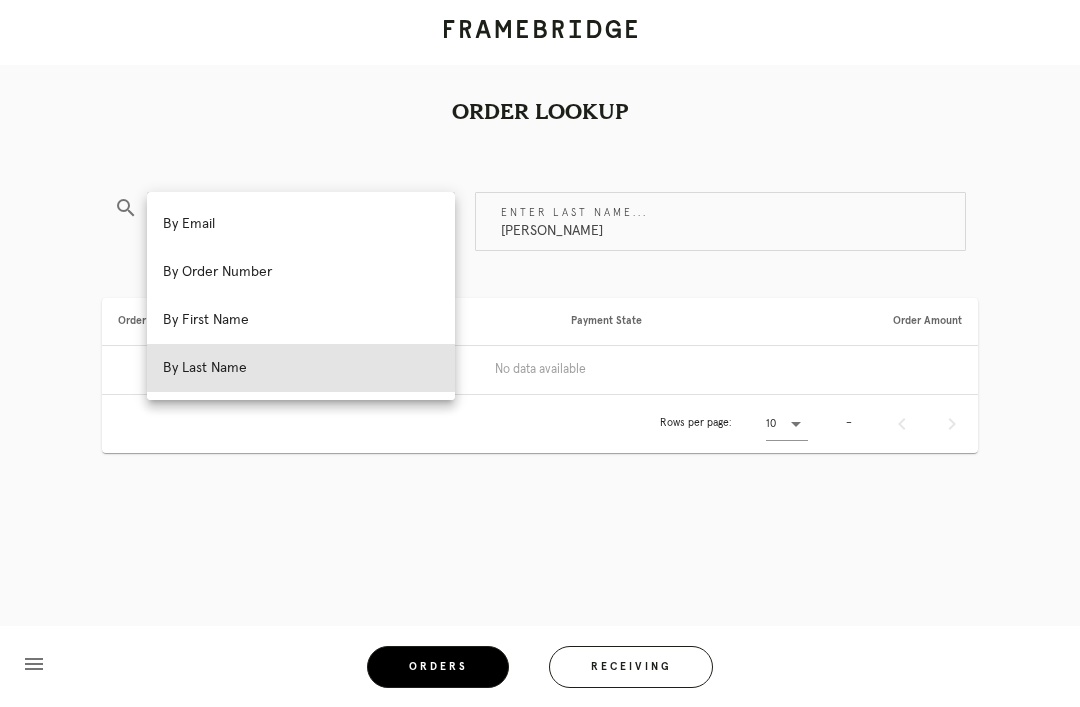 click on "Orders" at bounding box center [438, 667] 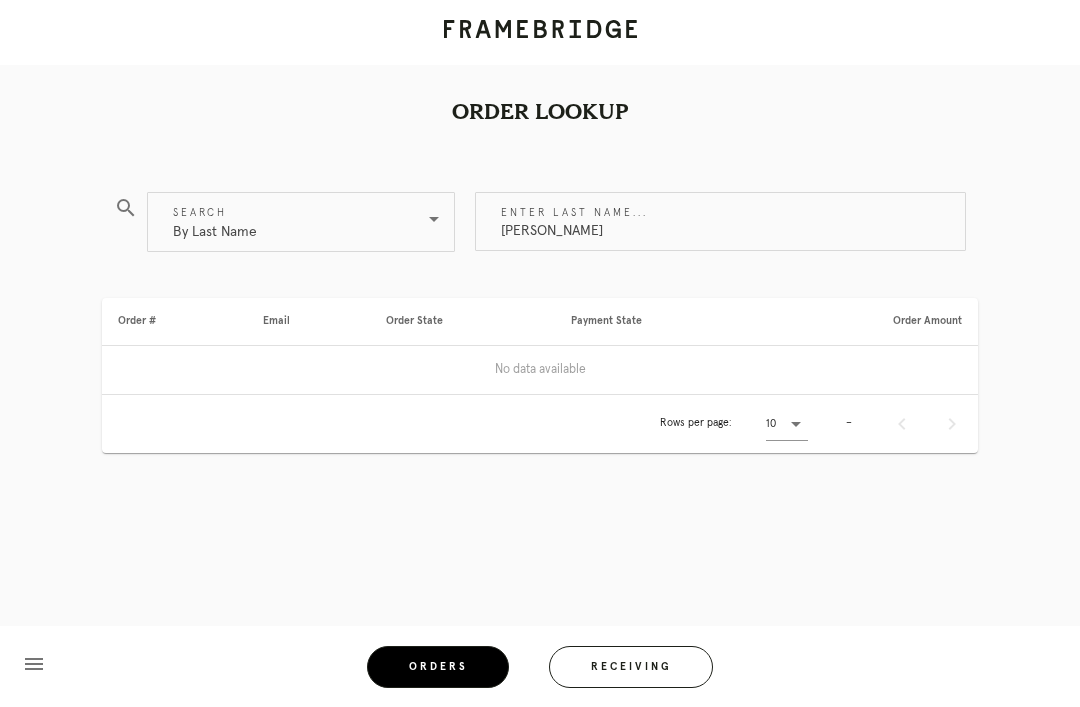 click on "Orders" at bounding box center (438, 667) 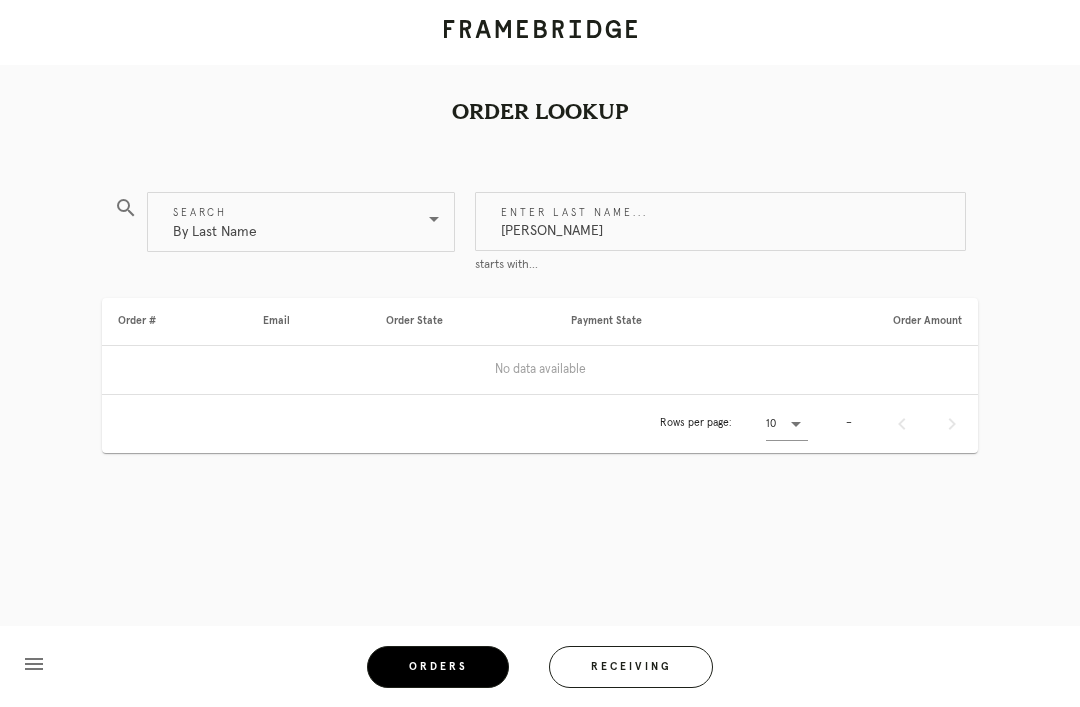 click on "Order Lookup
search Search By Last Name   Enter last name... Matuscak starts with...   Order # Email Order State Payment State Order Amount No data available Rows per page: 10 –   menu
Orders
Receiving
Logged in as:   caroline.bowers@framebridge.com   Southport
Logout
By Email By Order Number By First Name By Last Name" at bounding box center [540, 353] 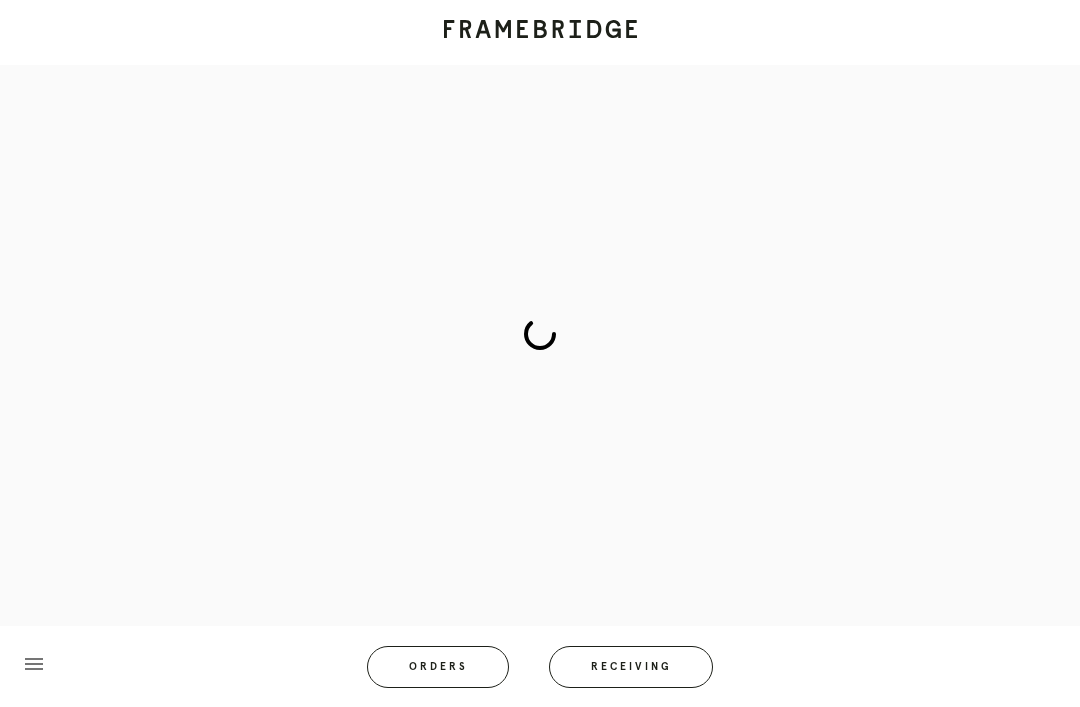 scroll, scrollTop: 0, scrollLeft: 0, axis: both 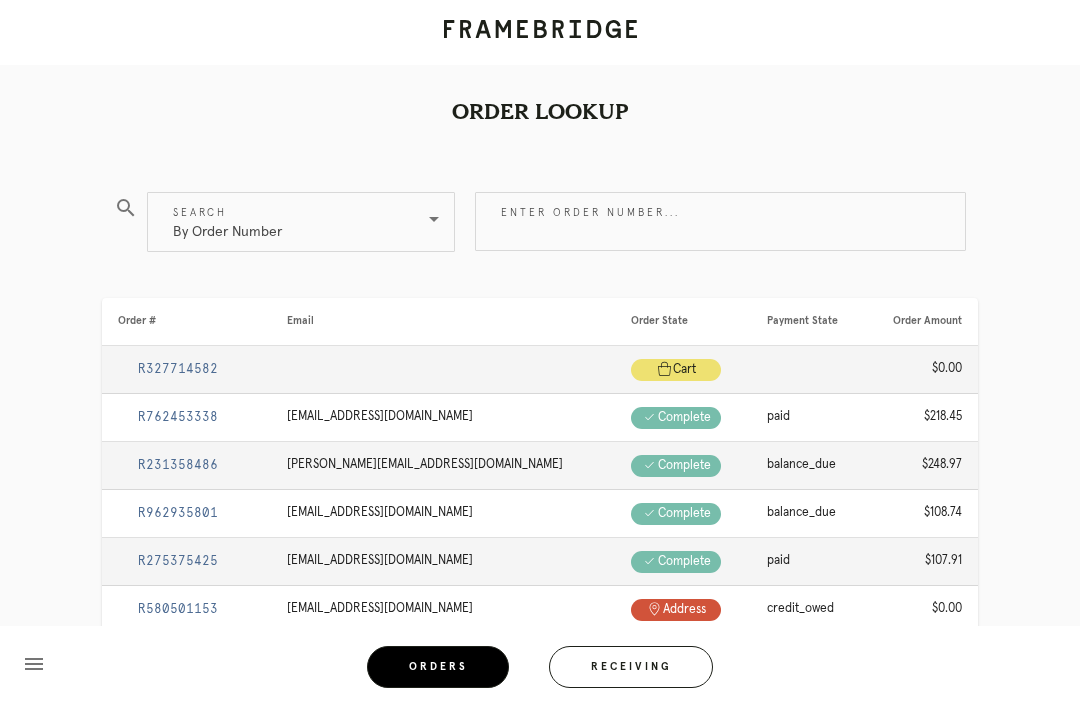 click on "Receiving" at bounding box center (631, 667) 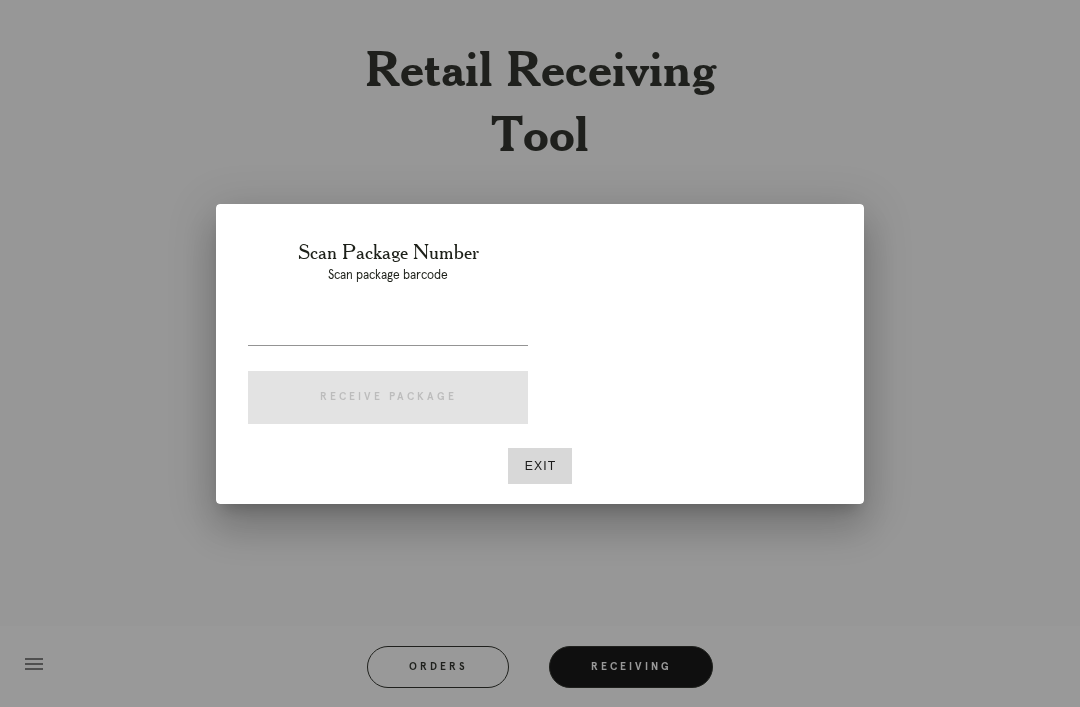 click at bounding box center [388, 329] 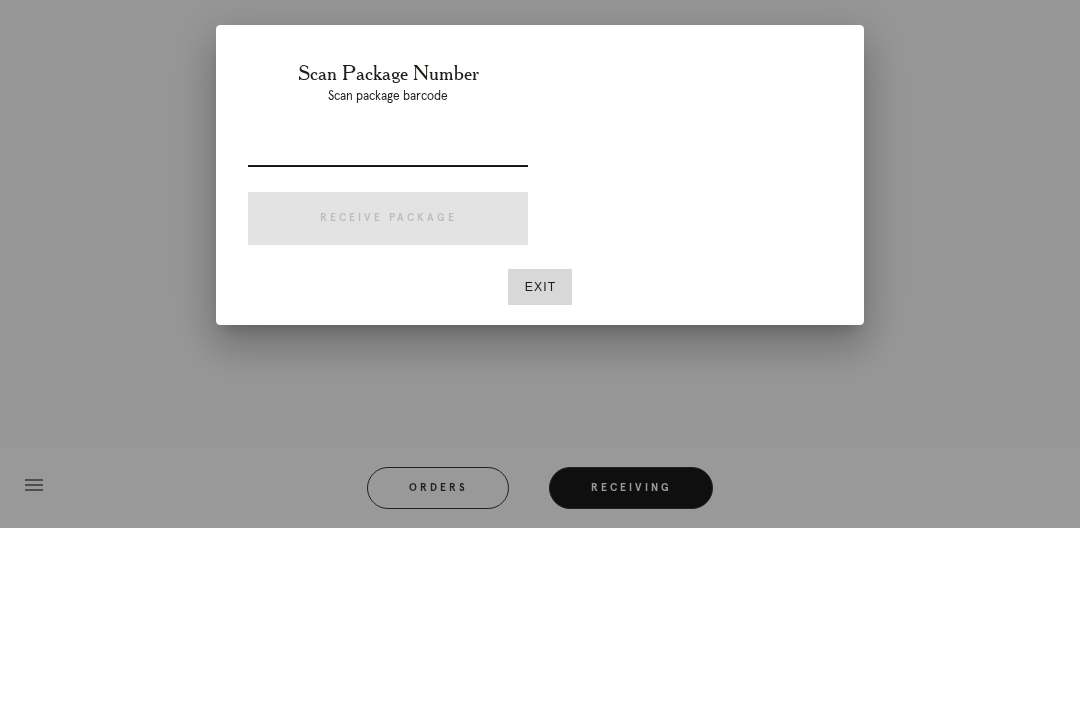 click on "Exit" at bounding box center [540, 466] 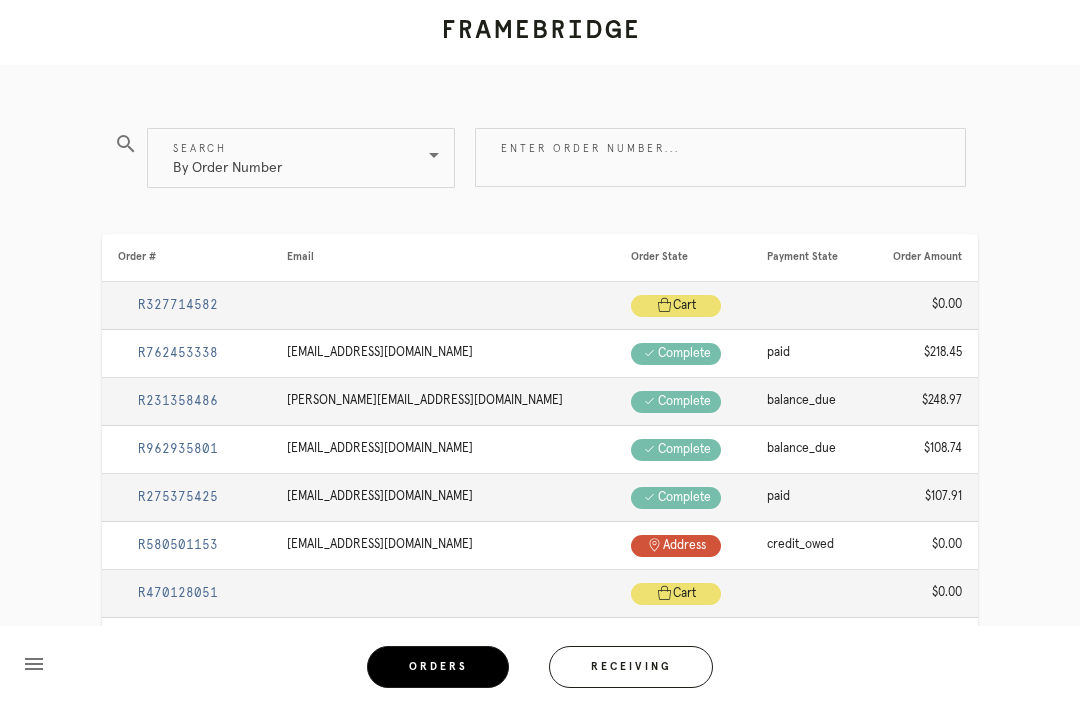 click on "Orders" at bounding box center [438, 667] 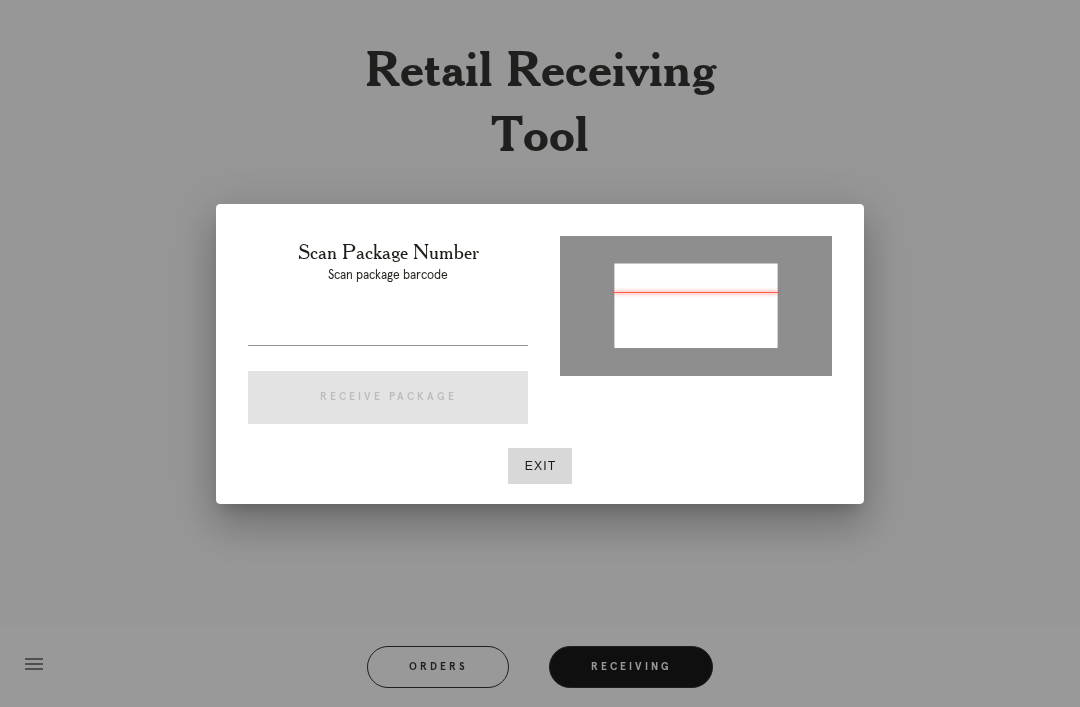 type on "P682330113503980" 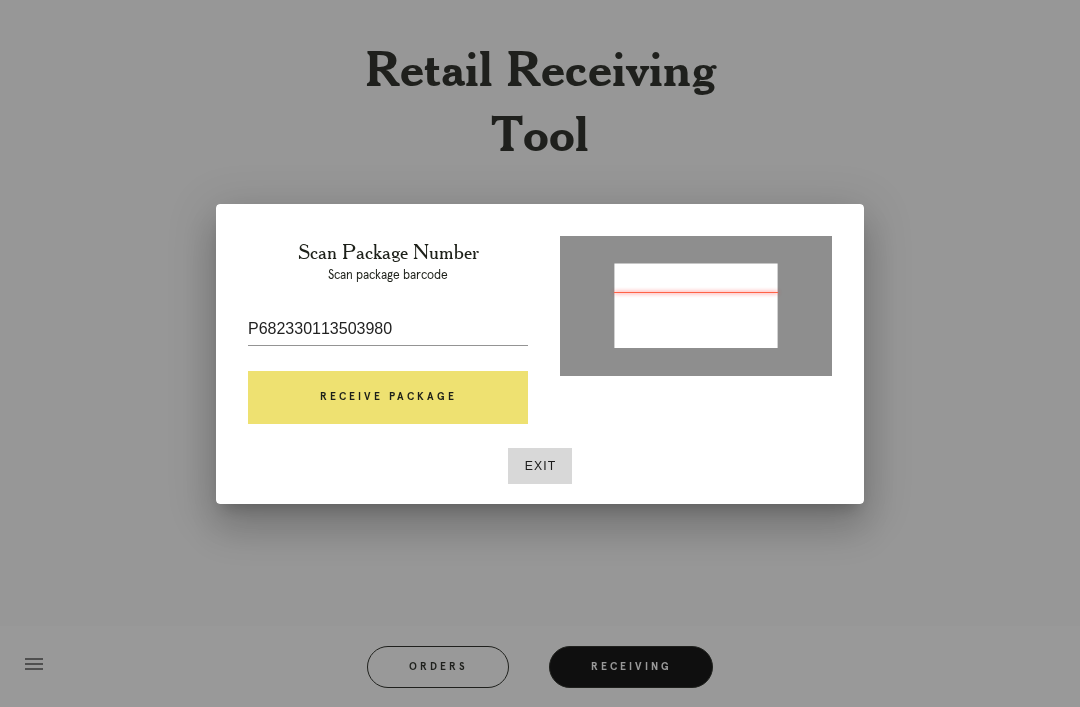 click on "Receive Package" at bounding box center (388, 398) 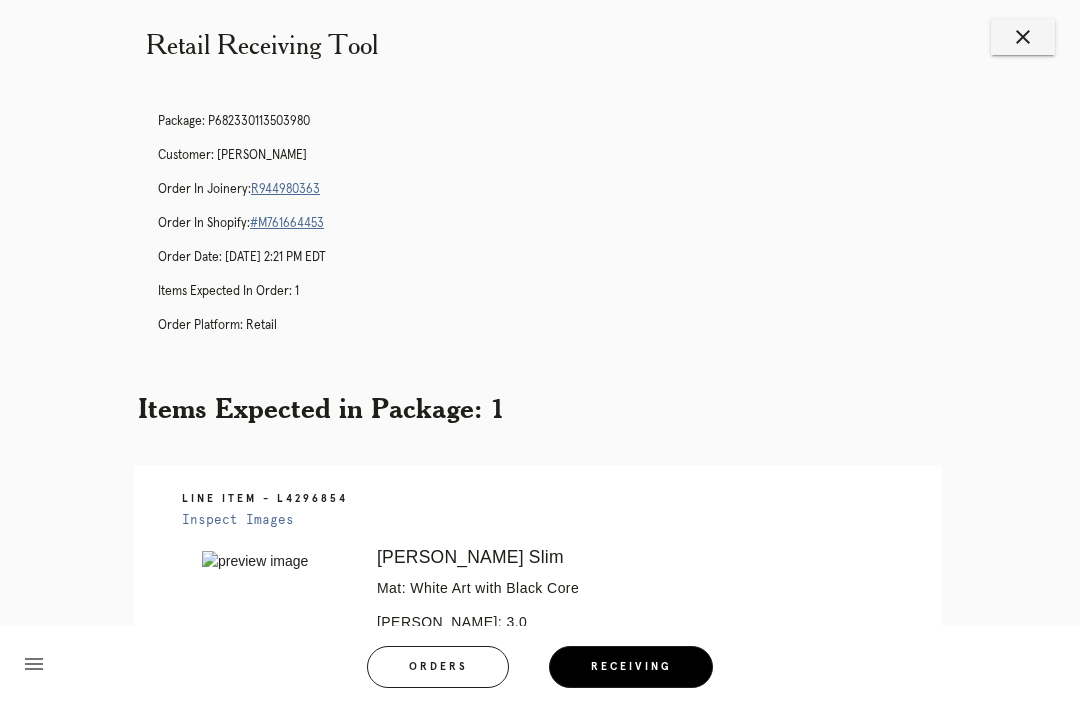 scroll, scrollTop: 0, scrollLeft: 0, axis: both 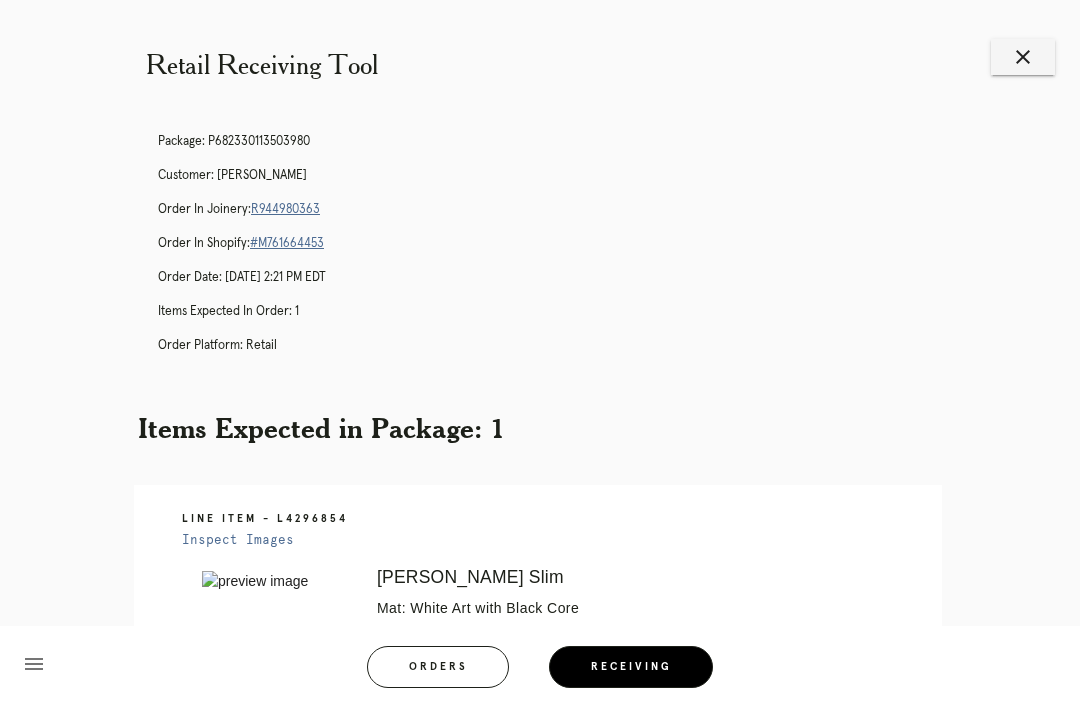 click on "R944980363" at bounding box center (285, 209) 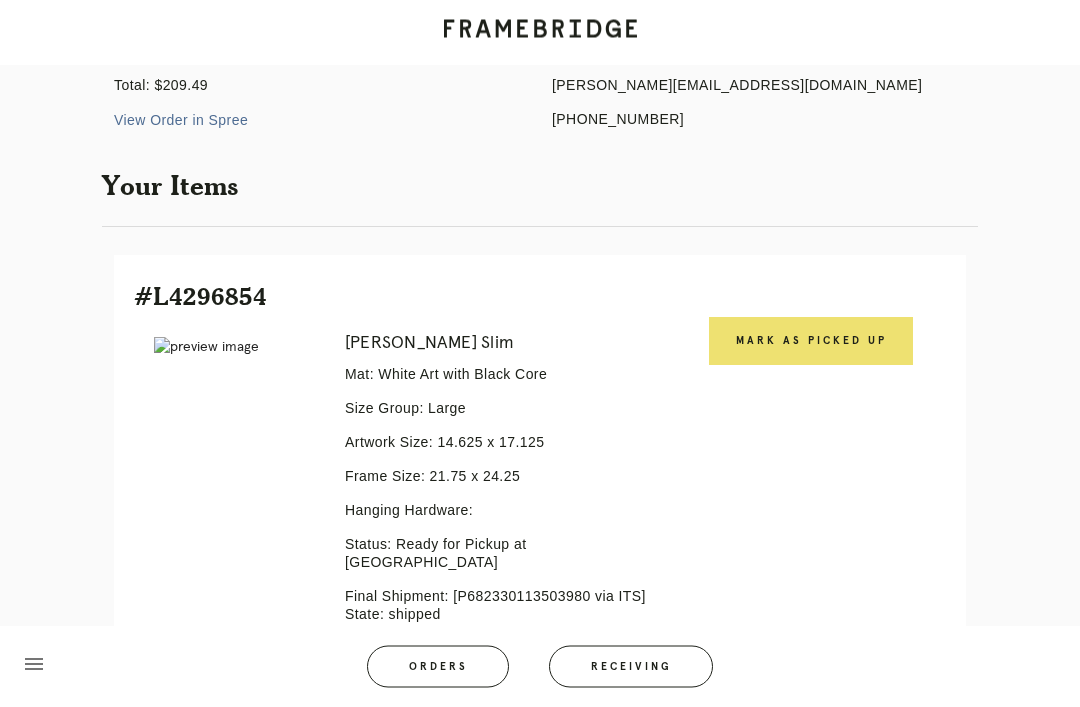 scroll, scrollTop: 278, scrollLeft: 0, axis: vertical 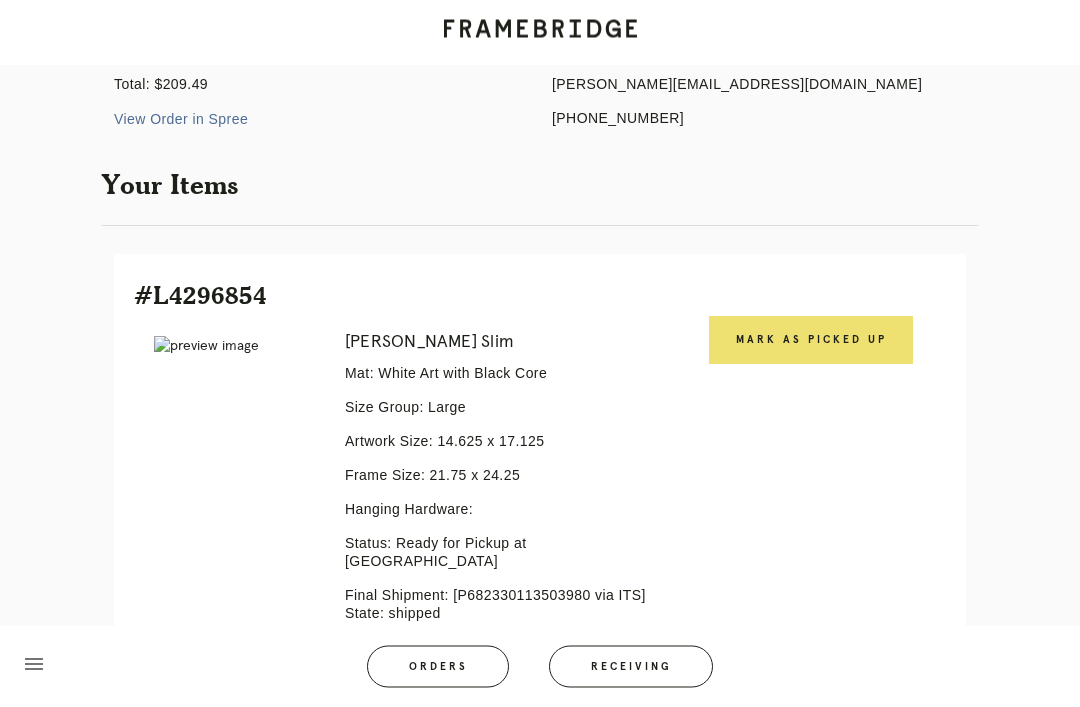 click on "Mark as Picked Up" at bounding box center [811, 341] 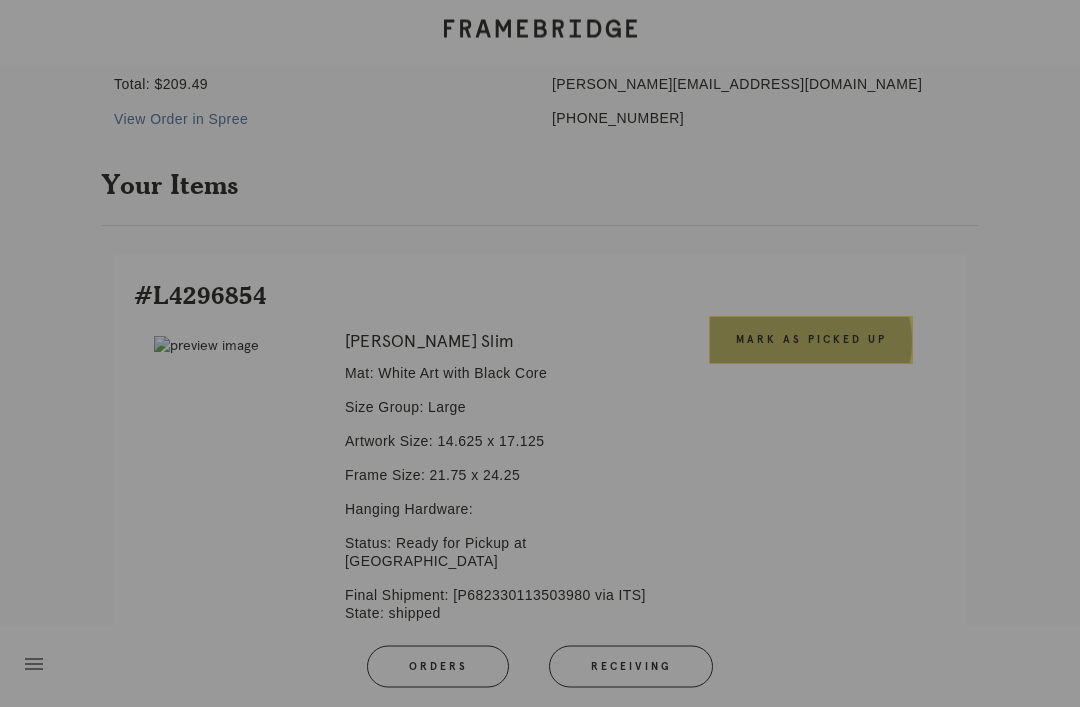 scroll, scrollTop: 279, scrollLeft: 0, axis: vertical 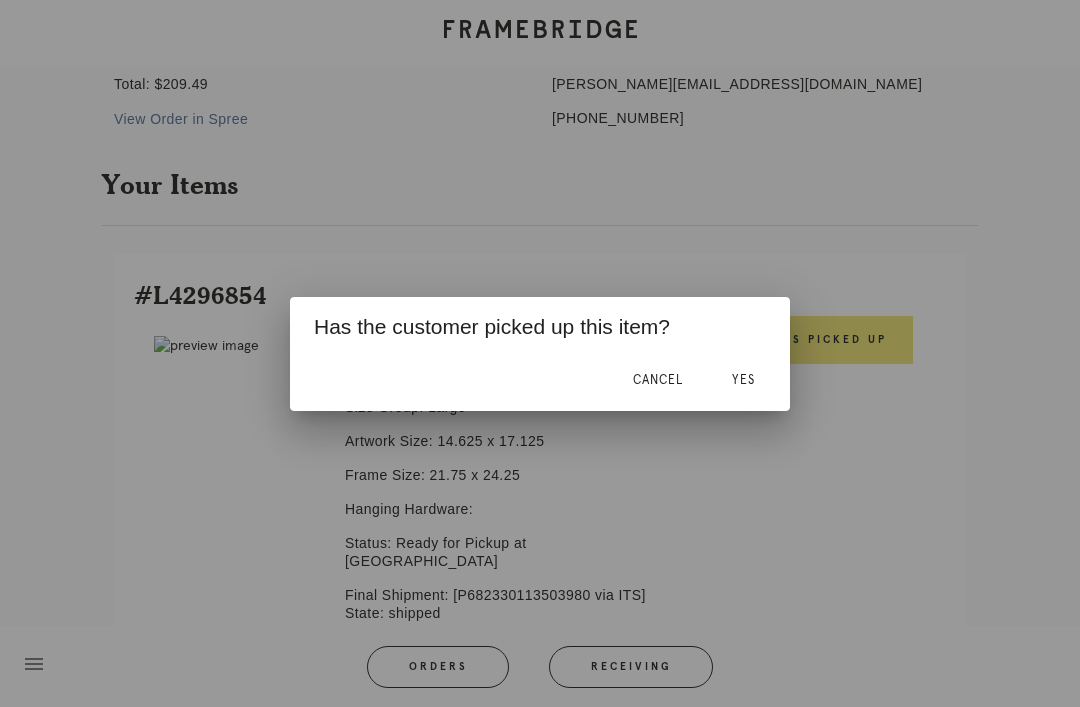 click on "Yes" at bounding box center [743, 380] 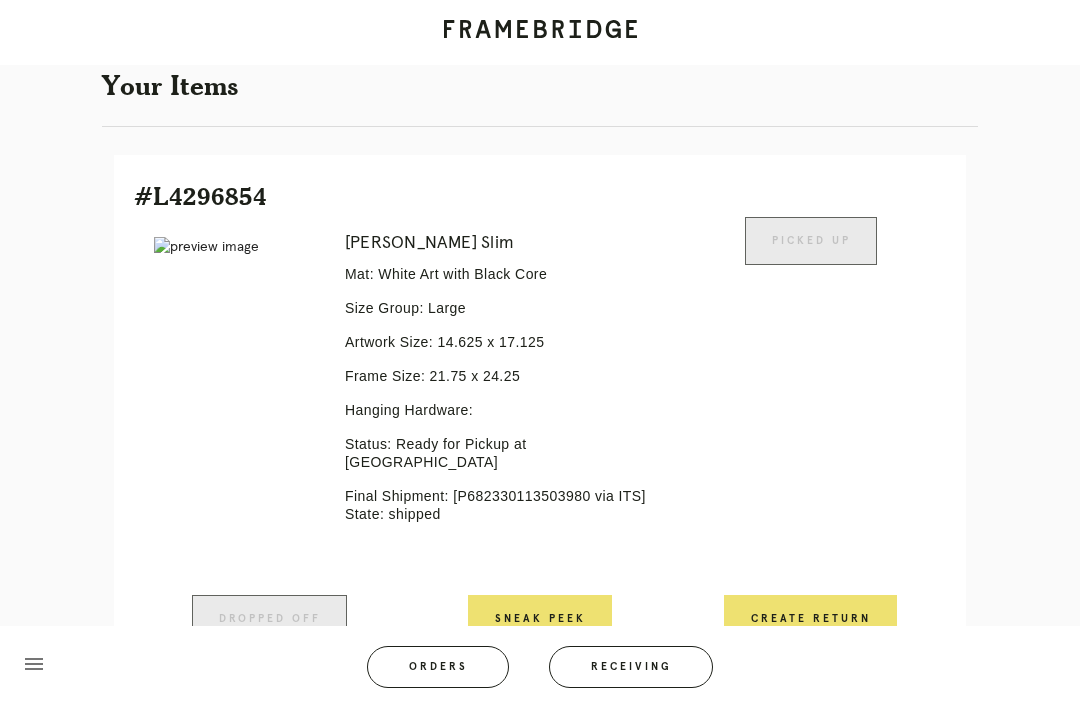 click on "Receiving" at bounding box center (631, 667) 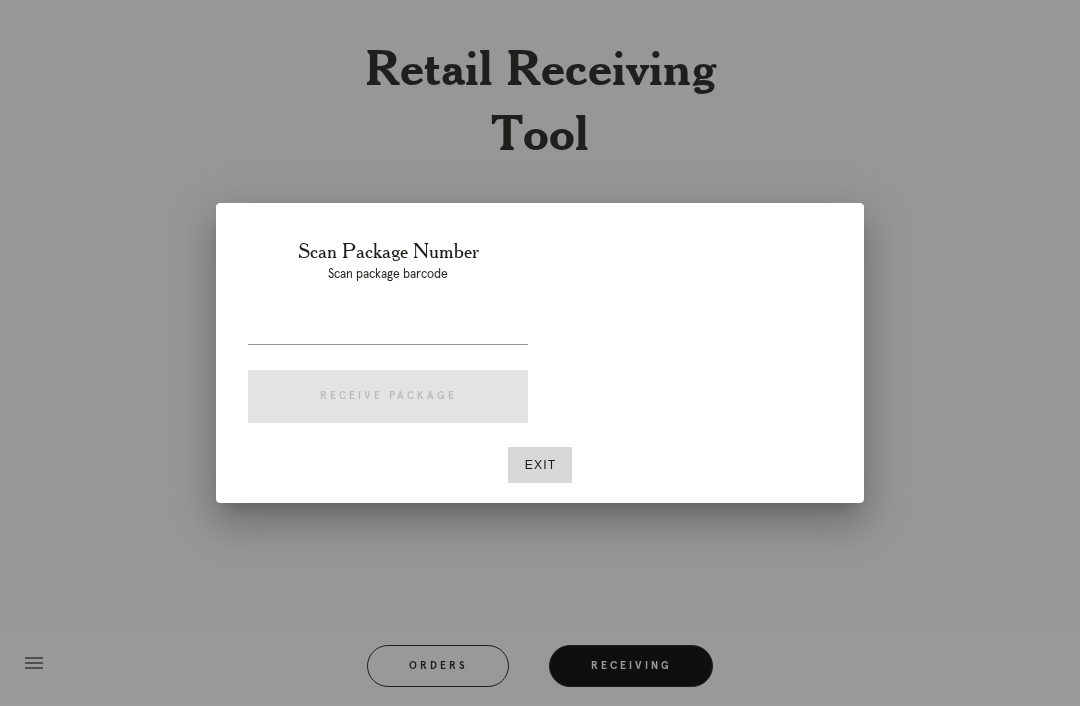 scroll, scrollTop: 64, scrollLeft: 0, axis: vertical 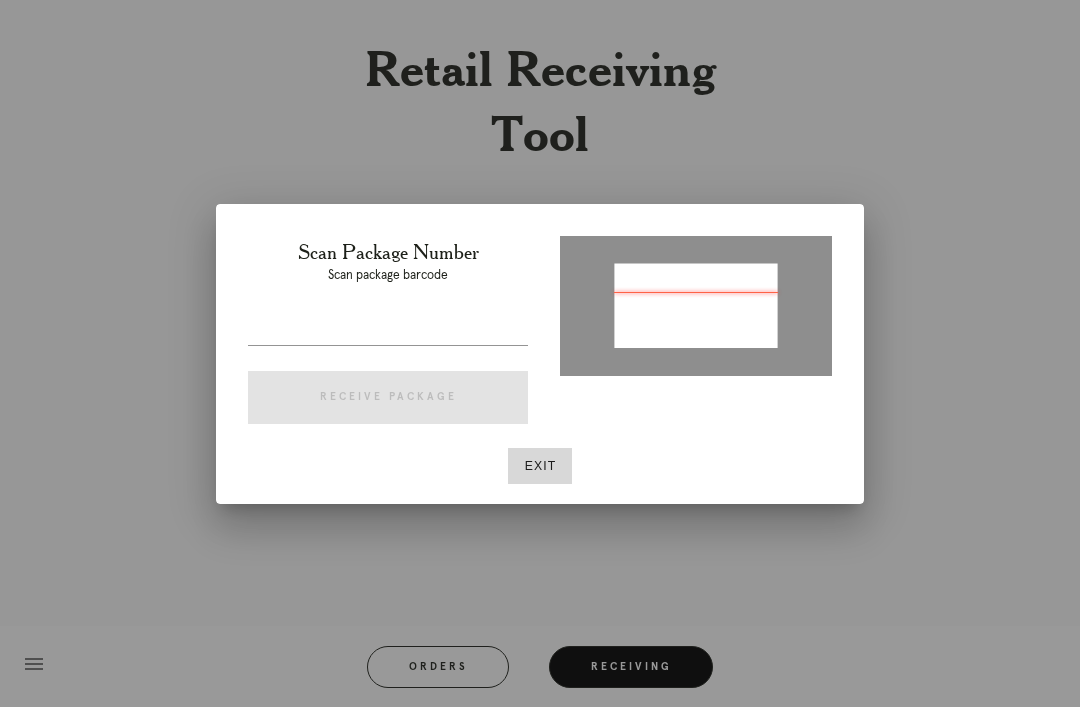 type on "P820392905125913" 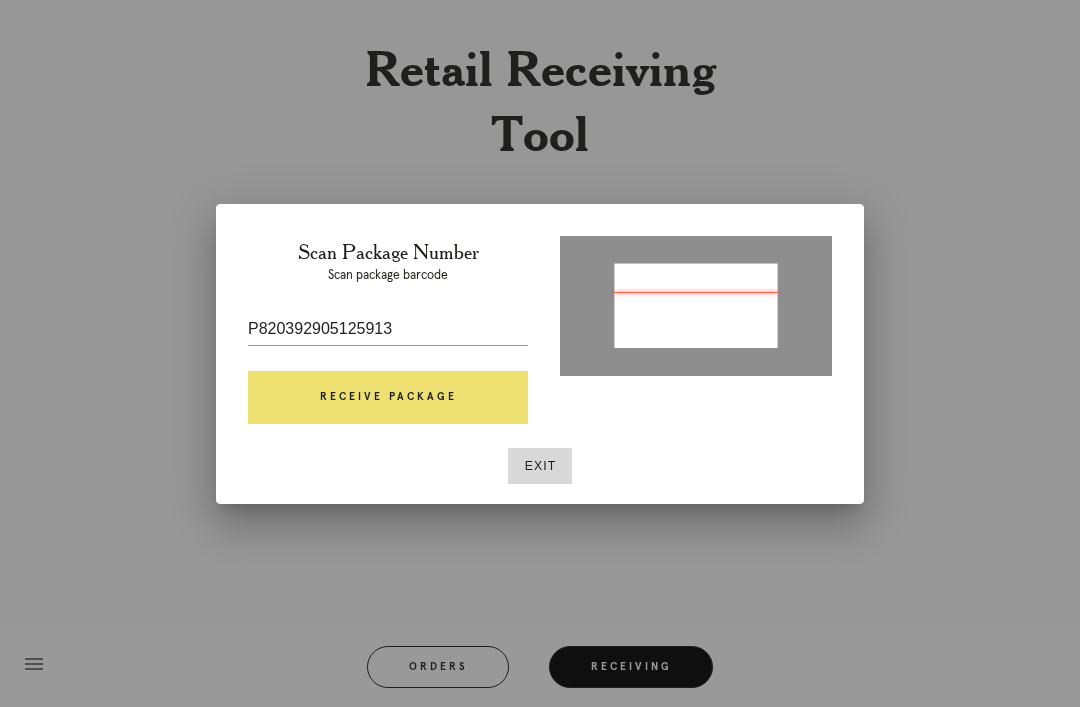click on "Receive Package" at bounding box center [388, 398] 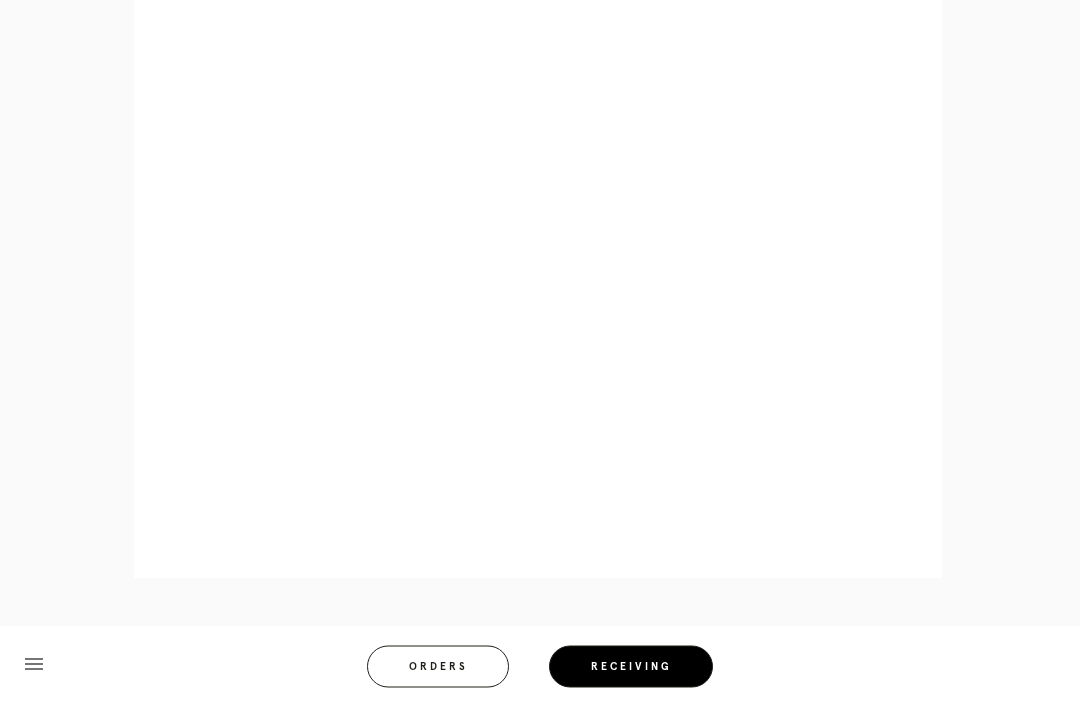 scroll, scrollTop: 858, scrollLeft: 0, axis: vertical 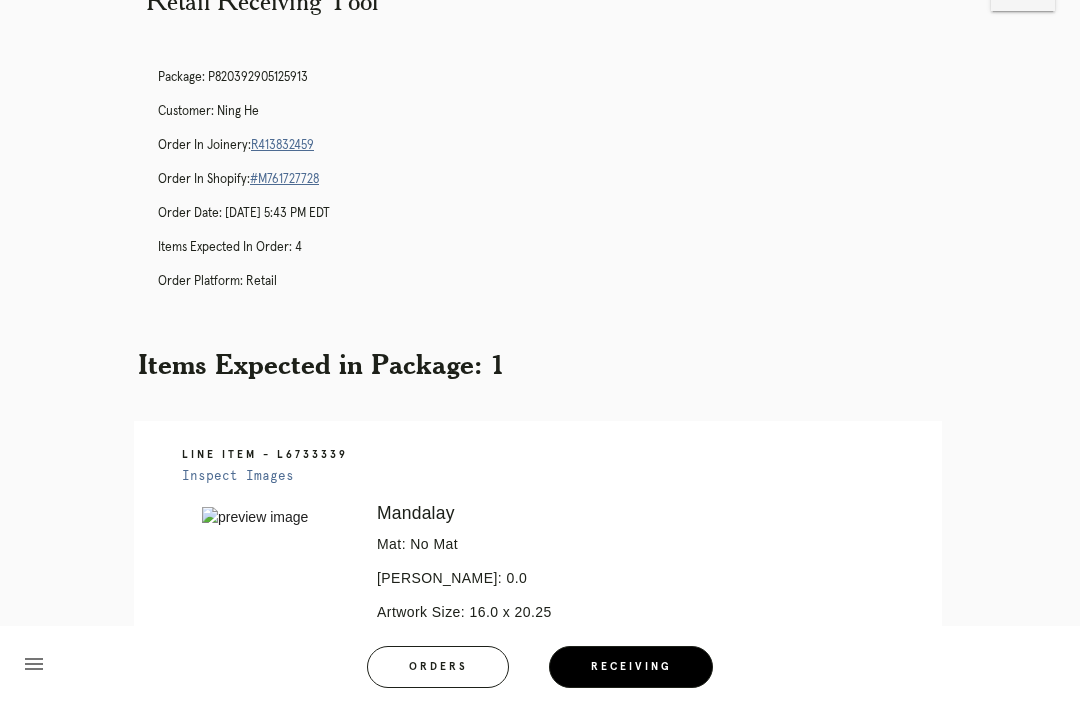 click on "Receiving" at bounding box center (631, 667) 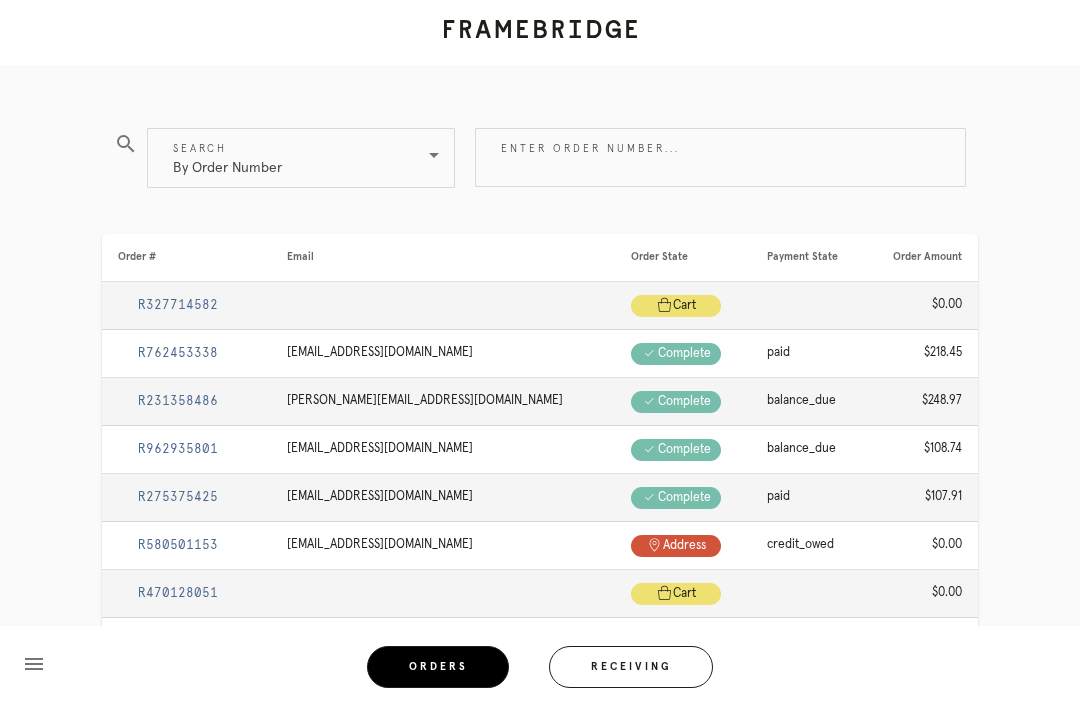 click on "Receiving" at bounding box center [631, 667] 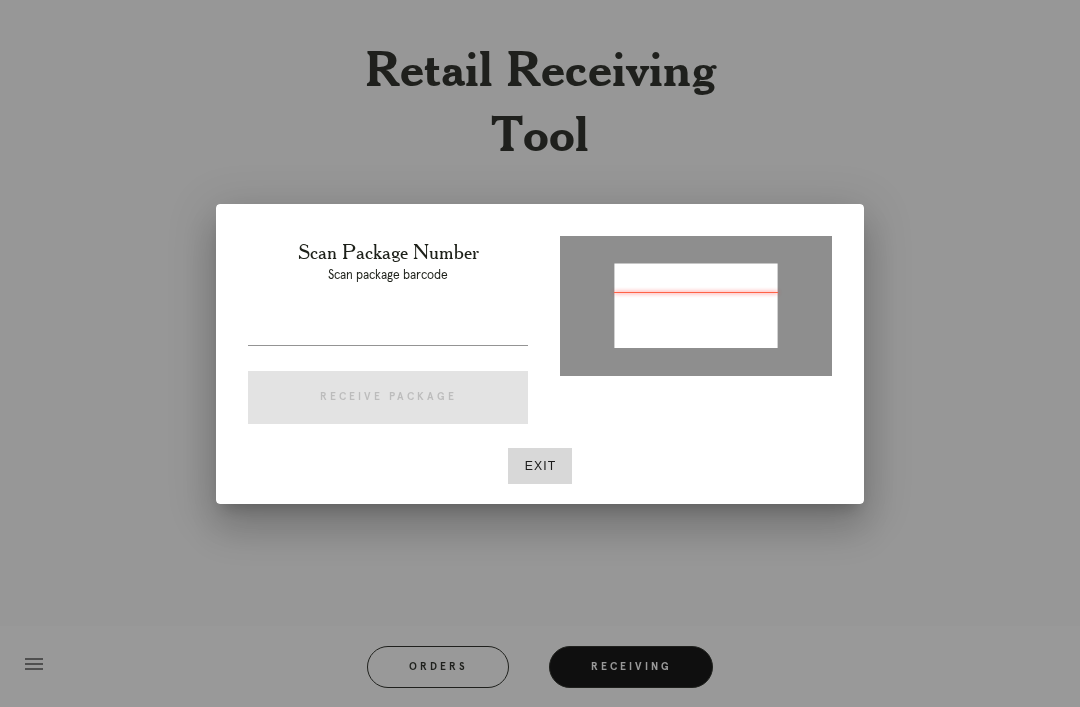 type on "P115633425135617" 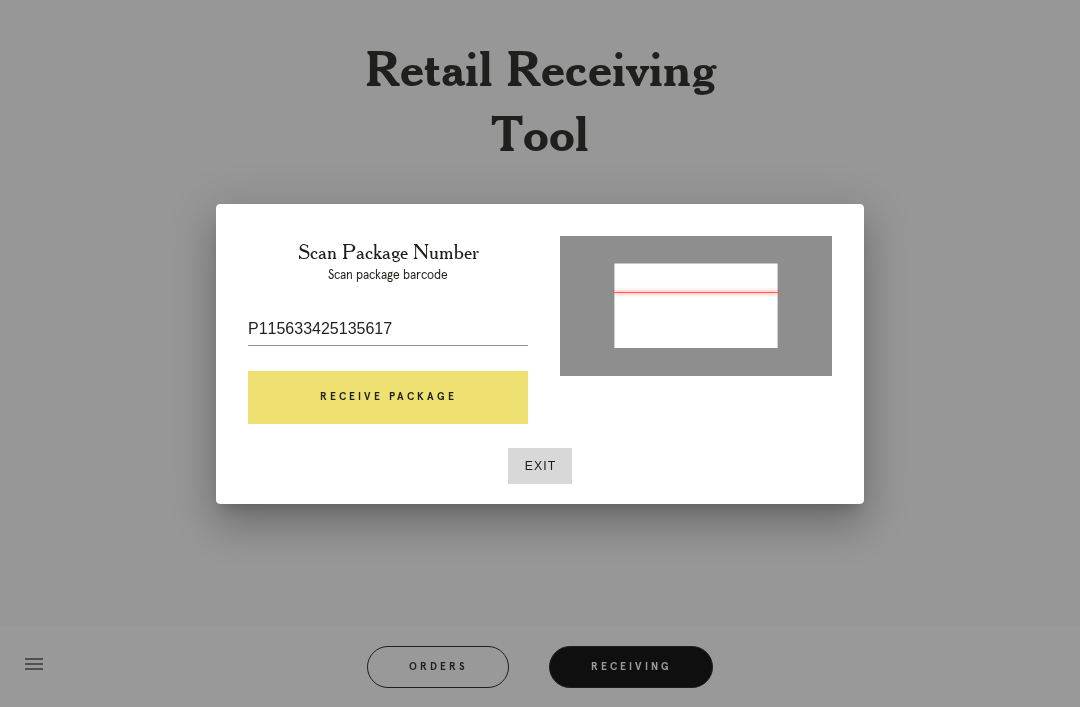 click on "Receive Package" at bounding box center [388, 398] 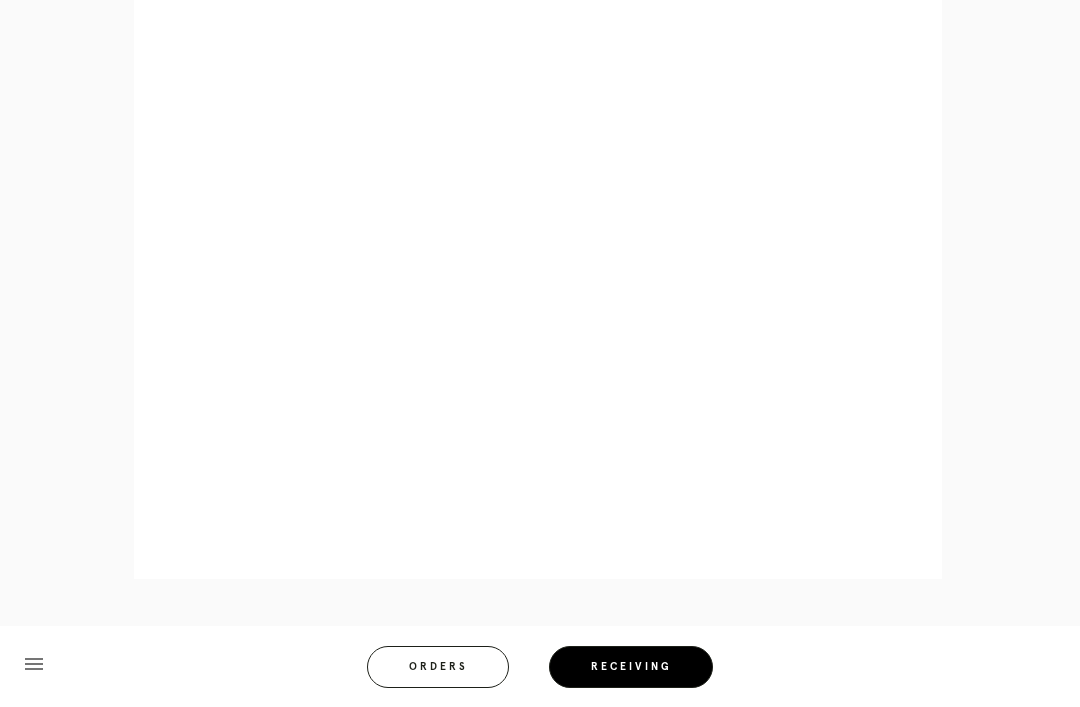 scroll, scrollTop: 858, scrollLeft: 0, axis: vertical 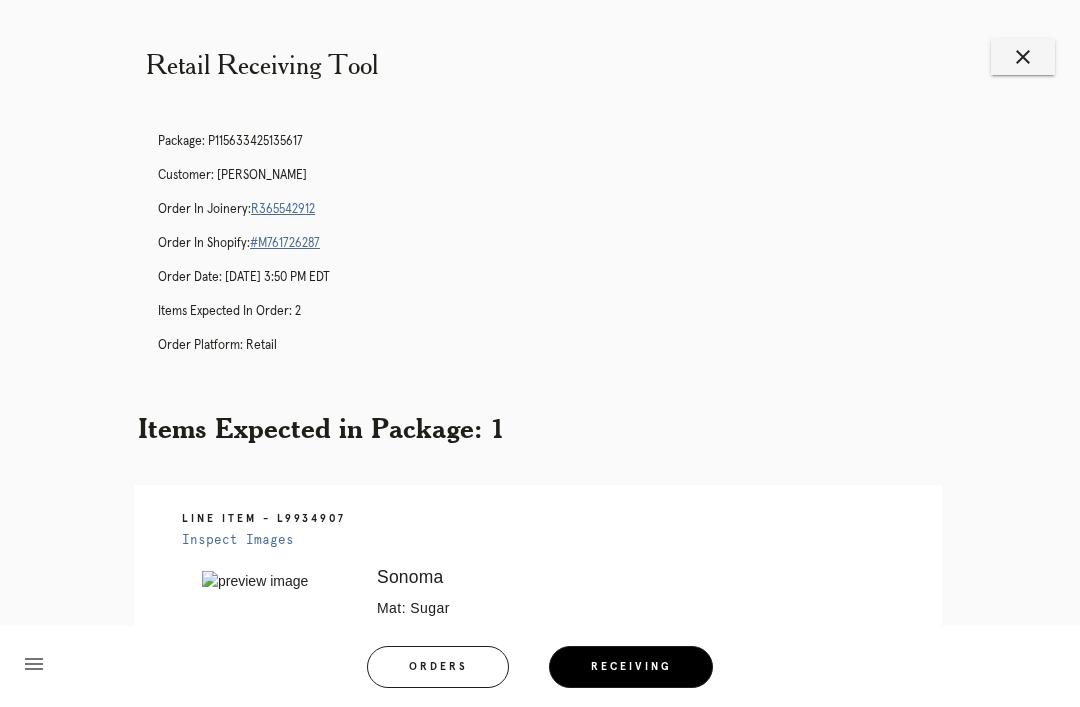 click on "Orders" at bounding box center (438, 667) 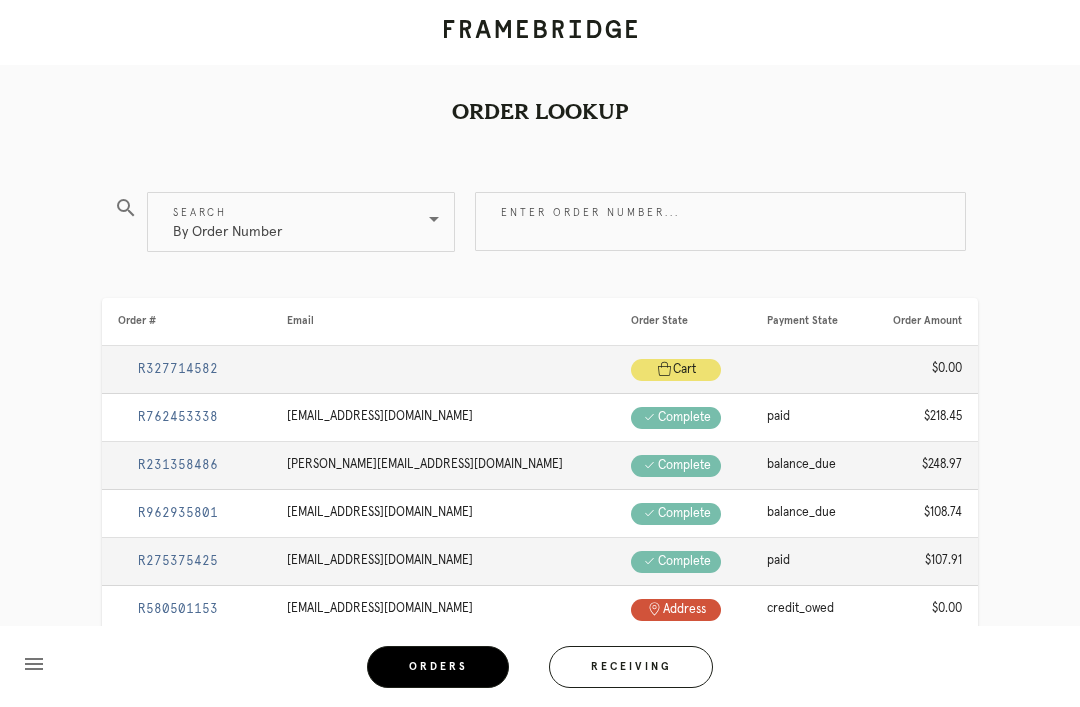 click on "Receiving" at bounding box center [631, 667] 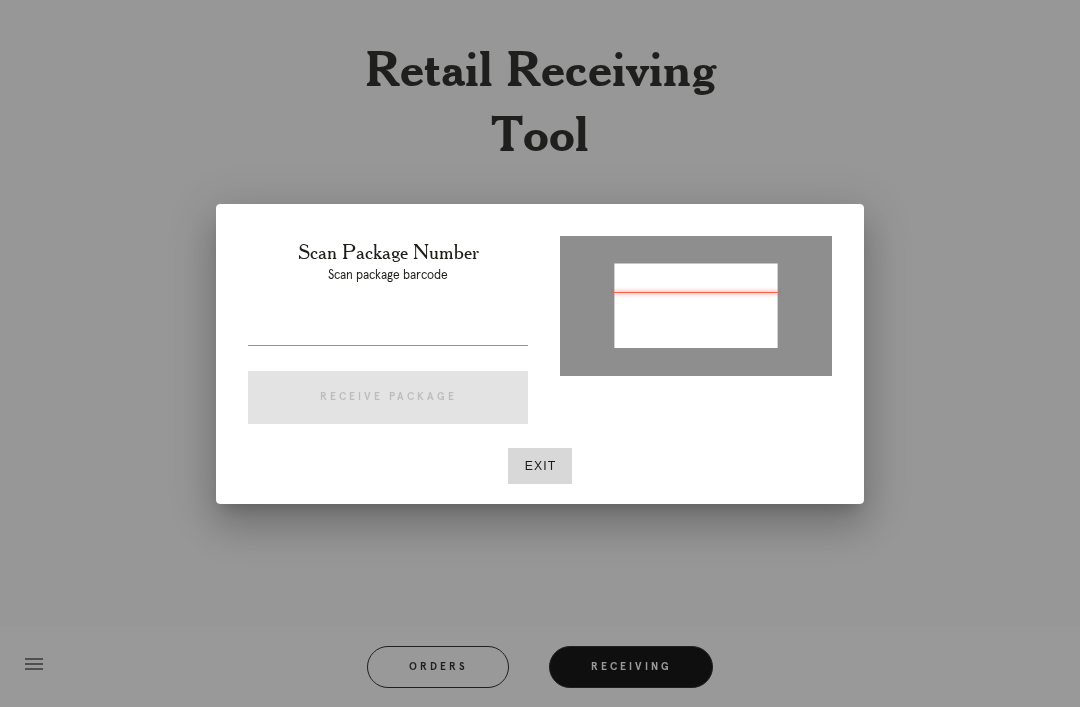 type on "P347132877098131" 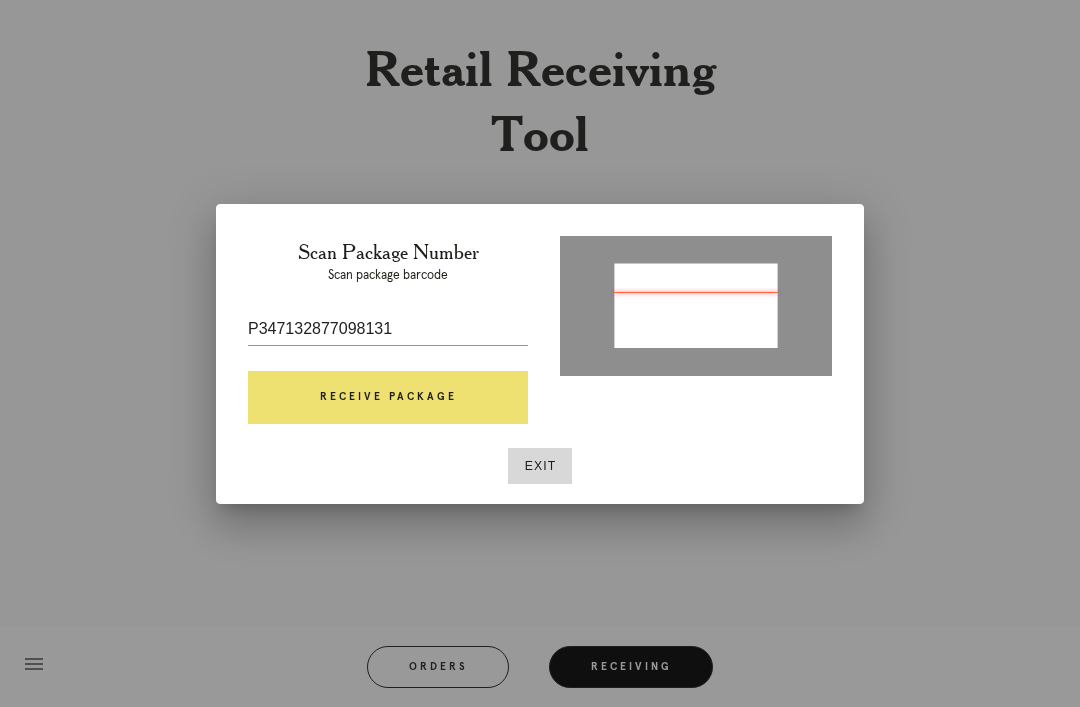 click on "Receive Package" at bounding box center [388, 398] 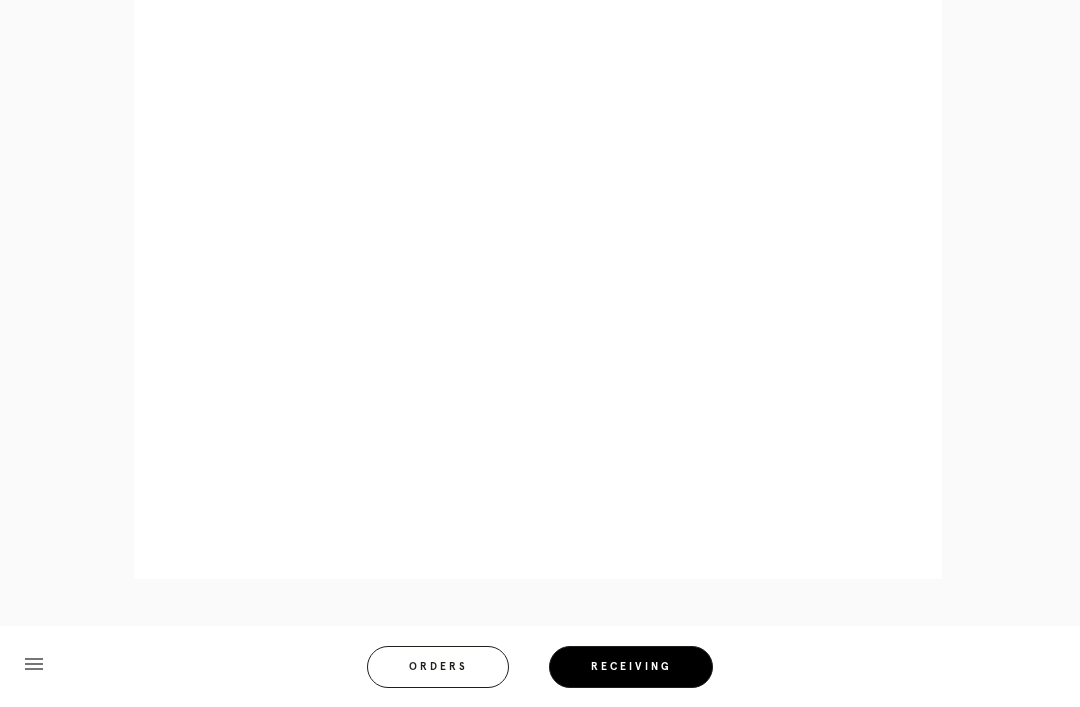 scroll, scrollTop: 892, scrollLeft: 0, axis: vertical 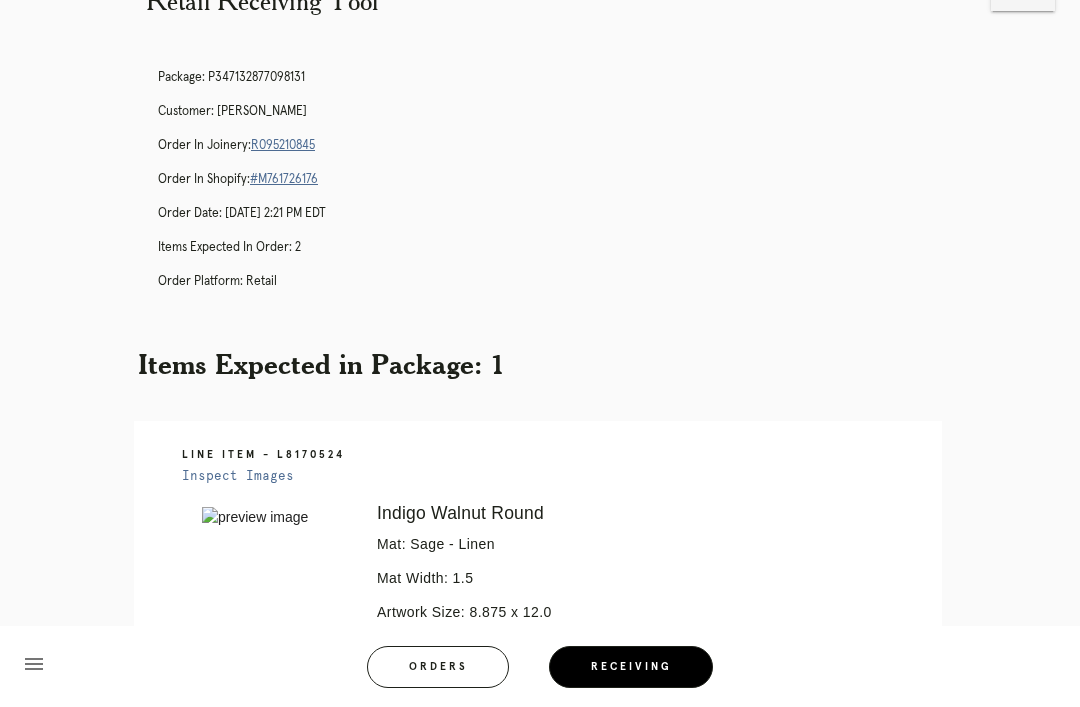 click on "Receiving" at bounding box center [631, 667] 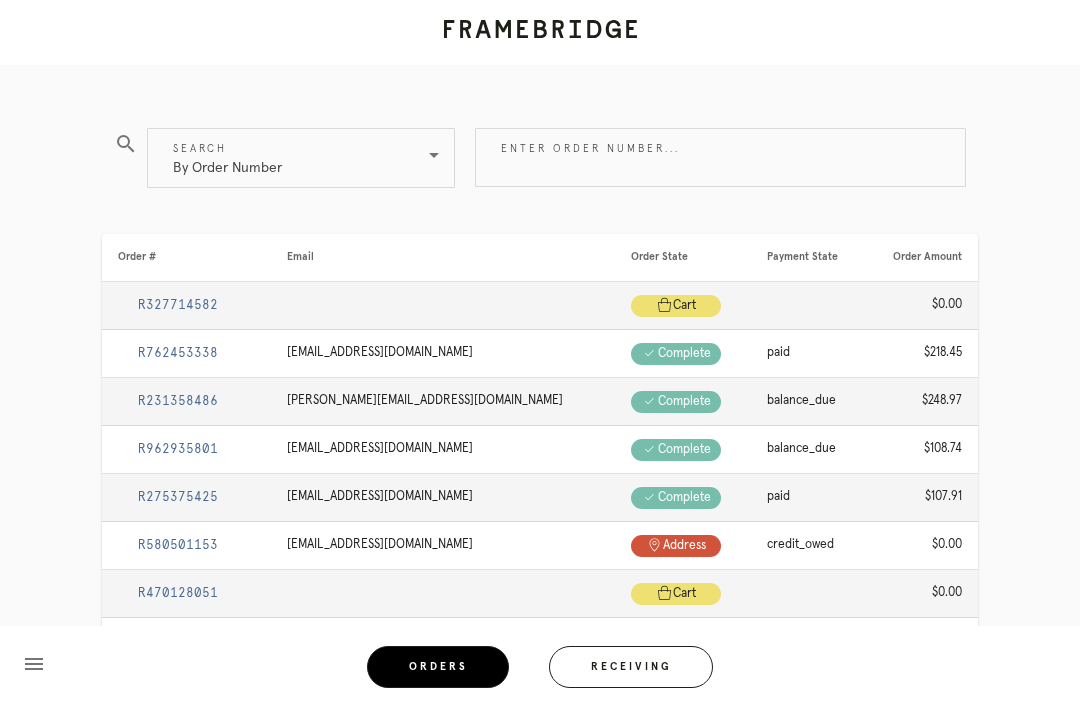 click on "Receiving" at bounding box center (631, 667) 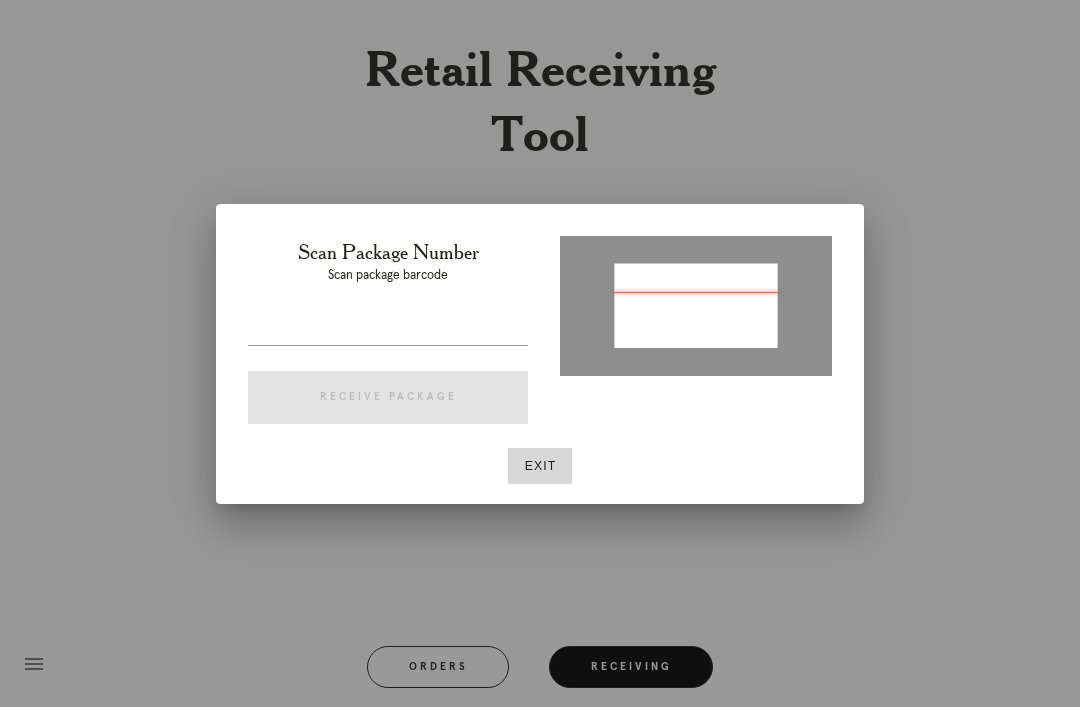 type on "P832938492389950" 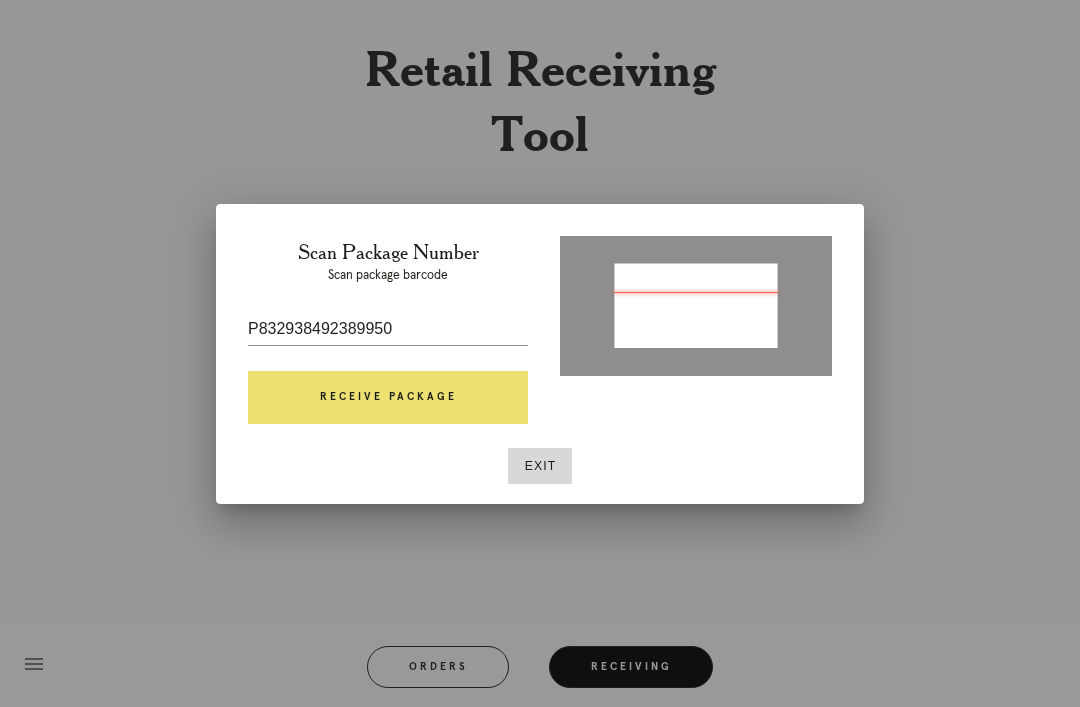 click on "Receive Package" at bounding box center [388, 398] 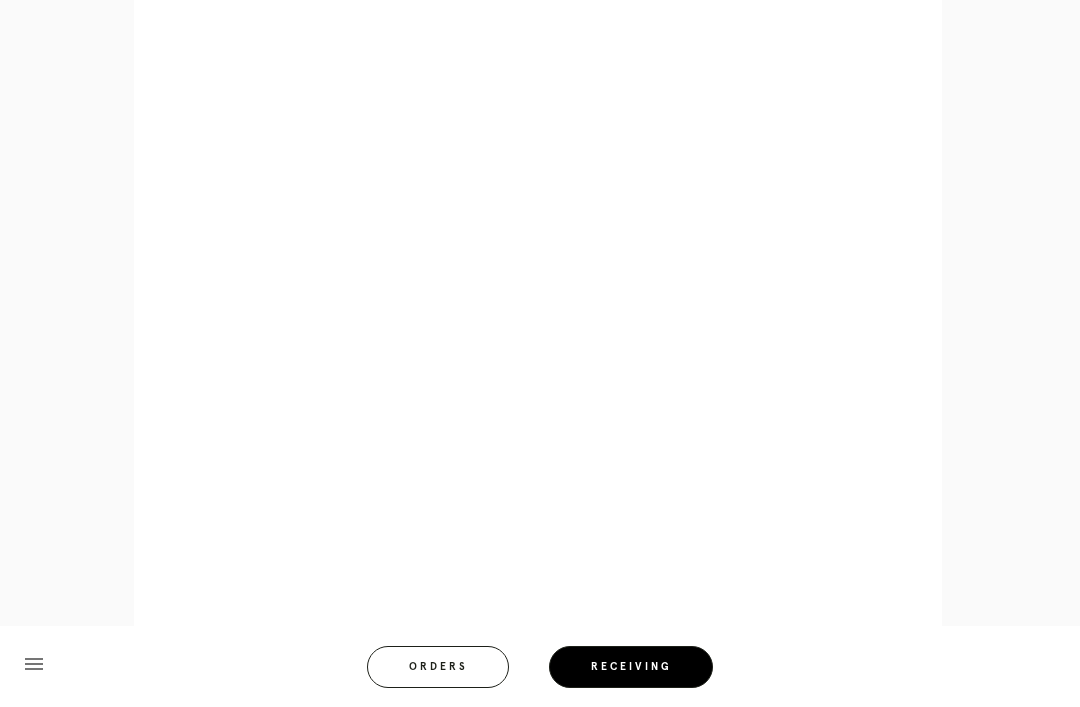 scroll, scrollTop: 816, scrollLeft: 0, axis: vertical 